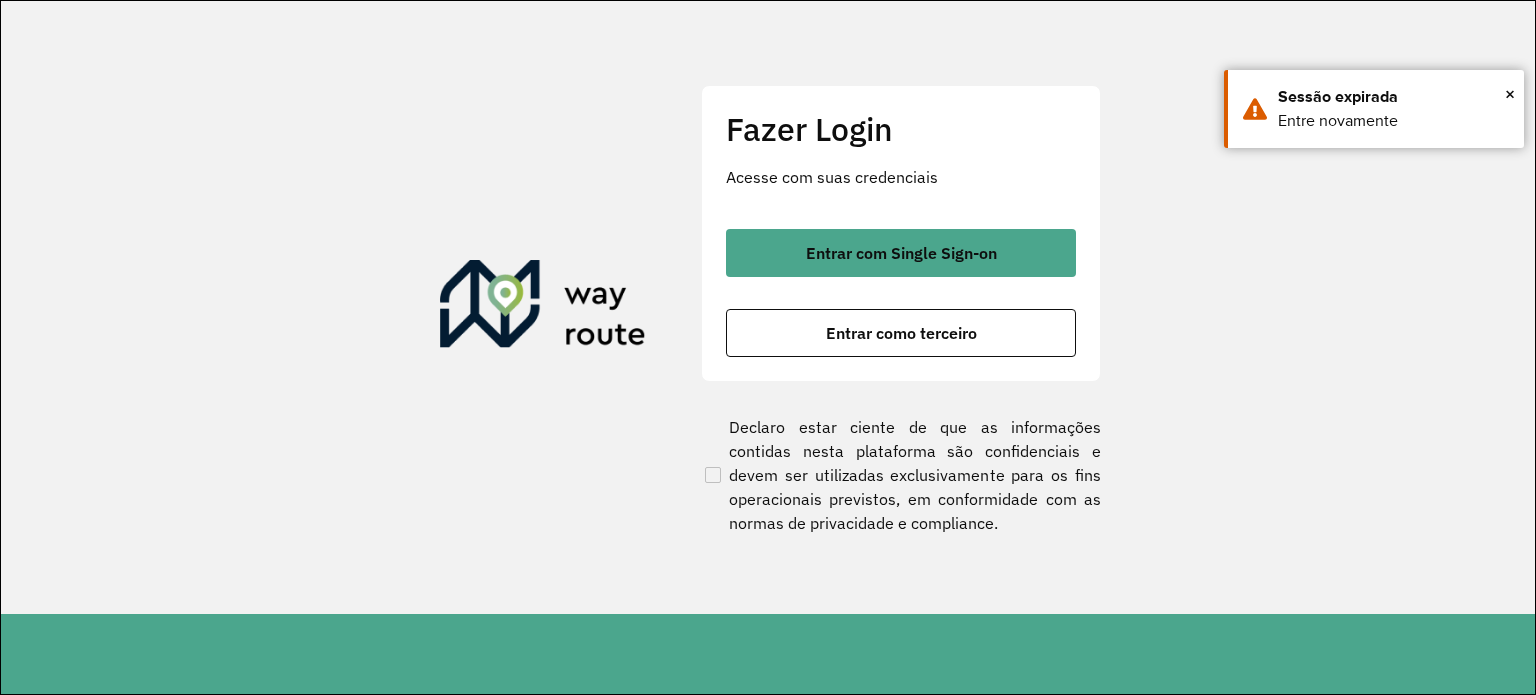 scroll, scrollTop: 0, scrollLeft: 0, axis: both 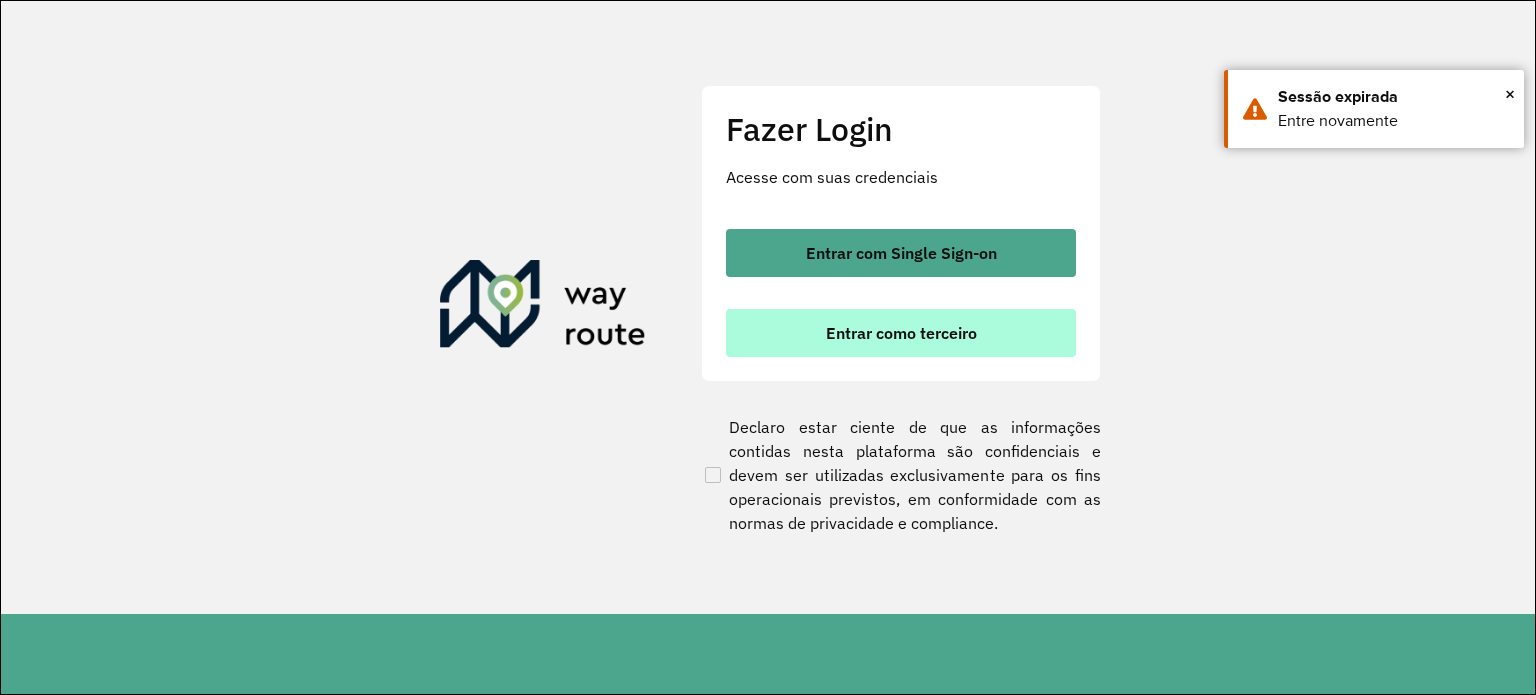 click on "Entrar como terceiro" at bounding box center (901, 333) 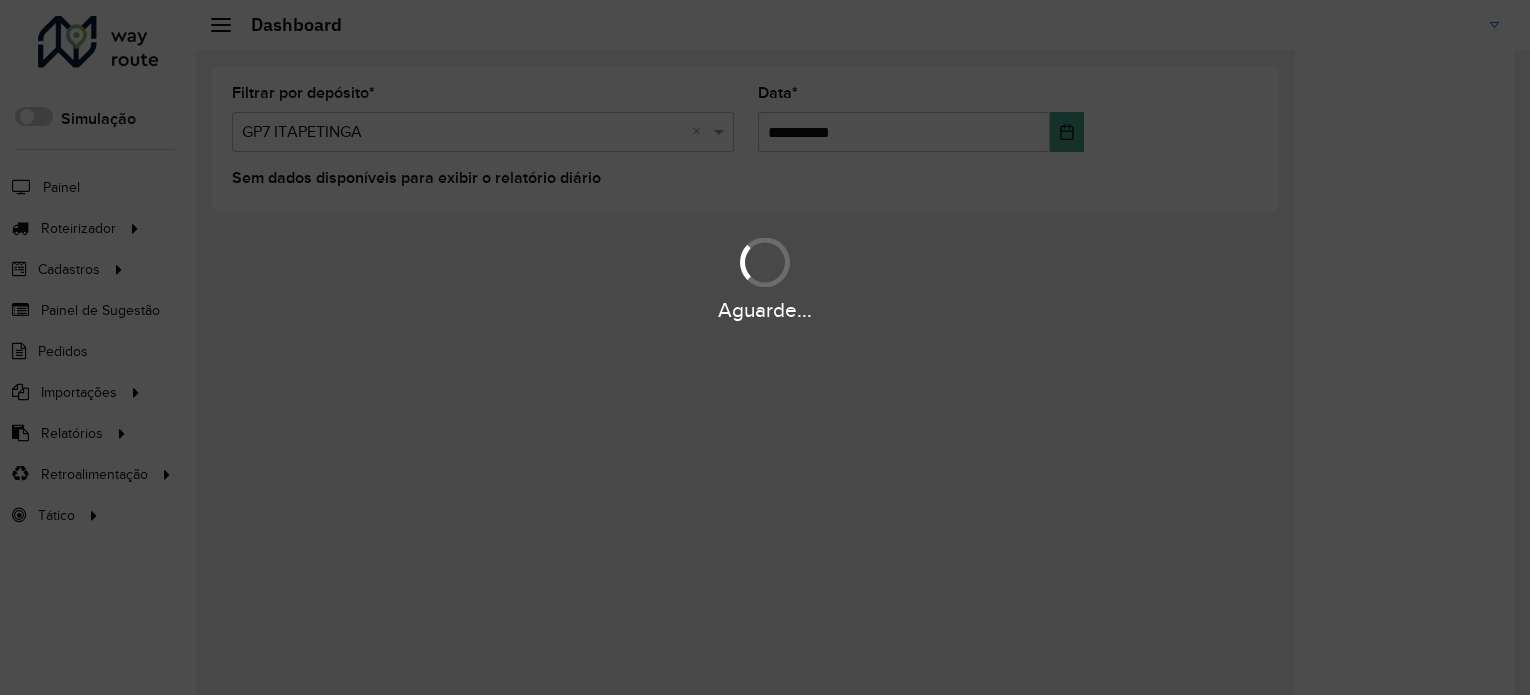 scroll, scrollTop: 0, scrollLeft: 0, axis: both 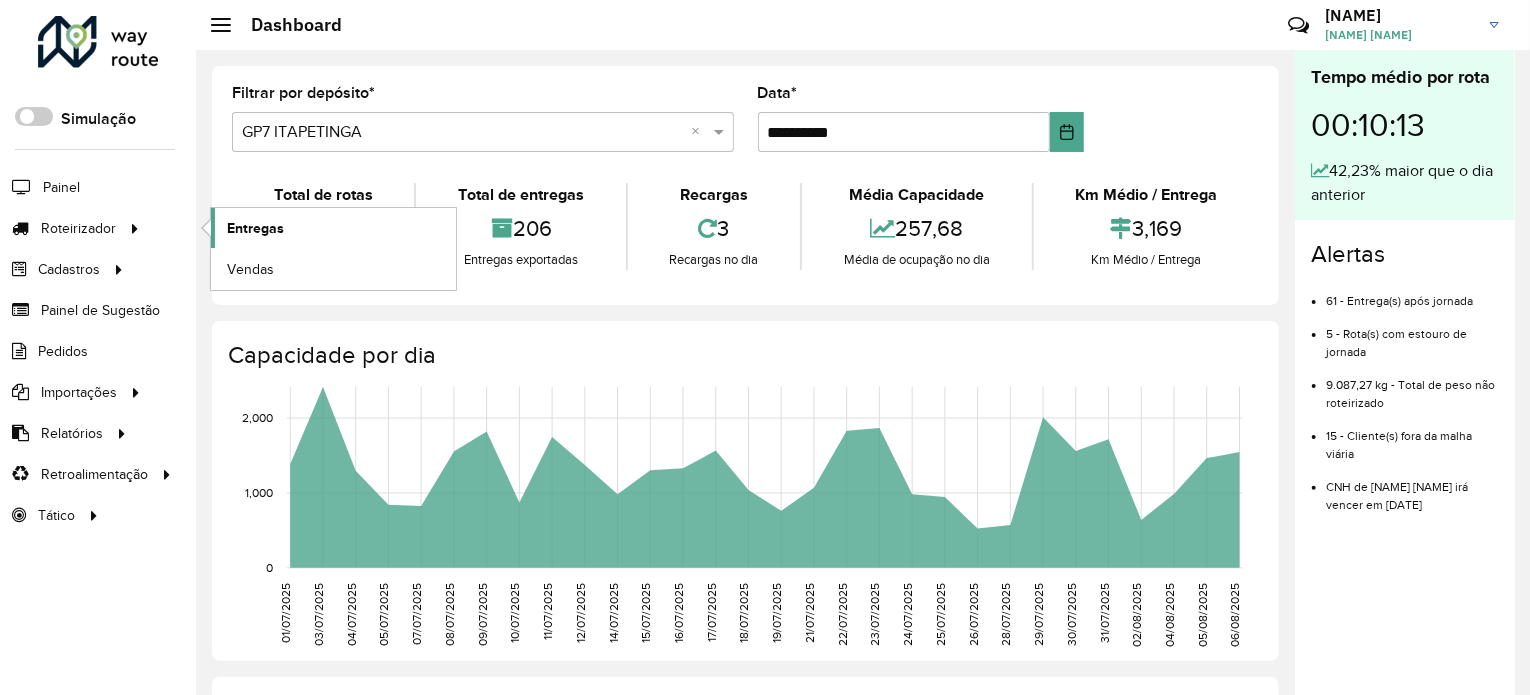 click on "Entregas" 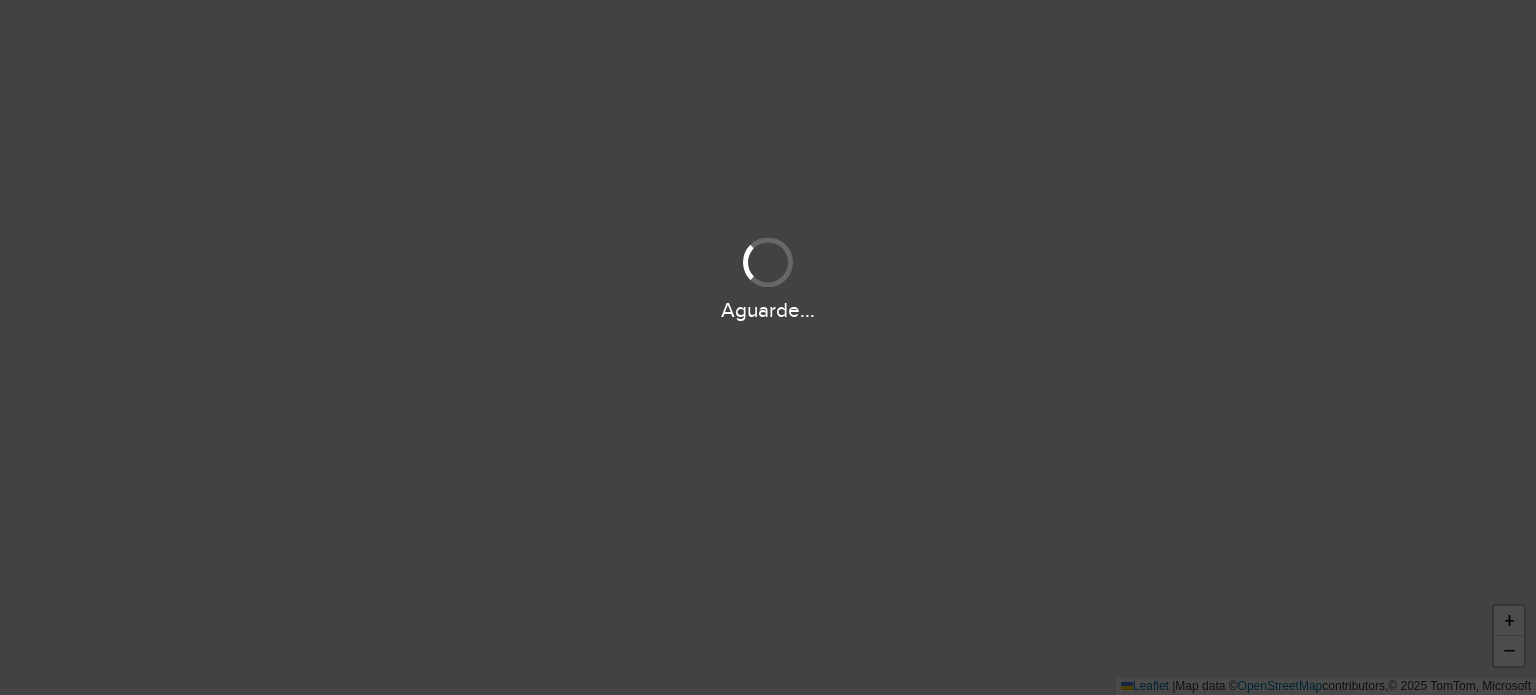 scroll, scrollTop: 0, scrollLeft: 0, axis: both 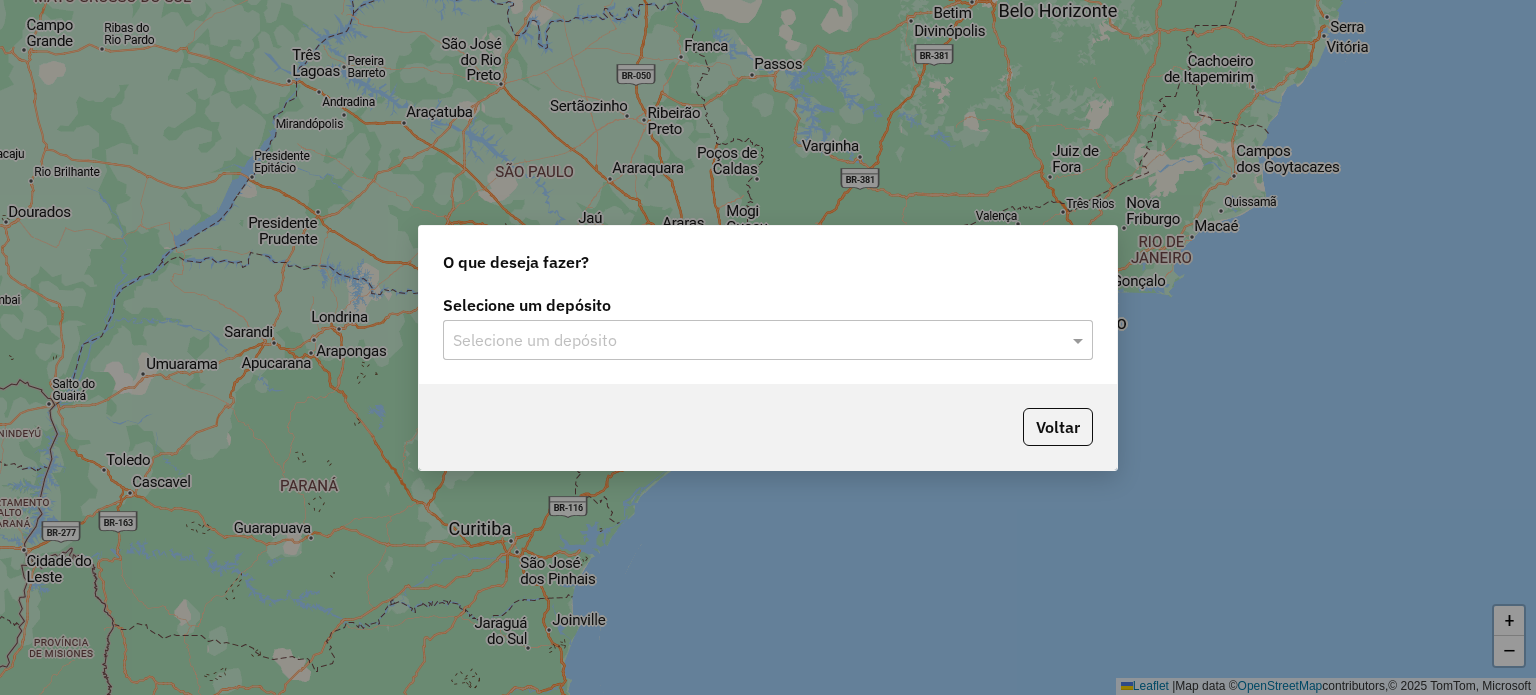 click 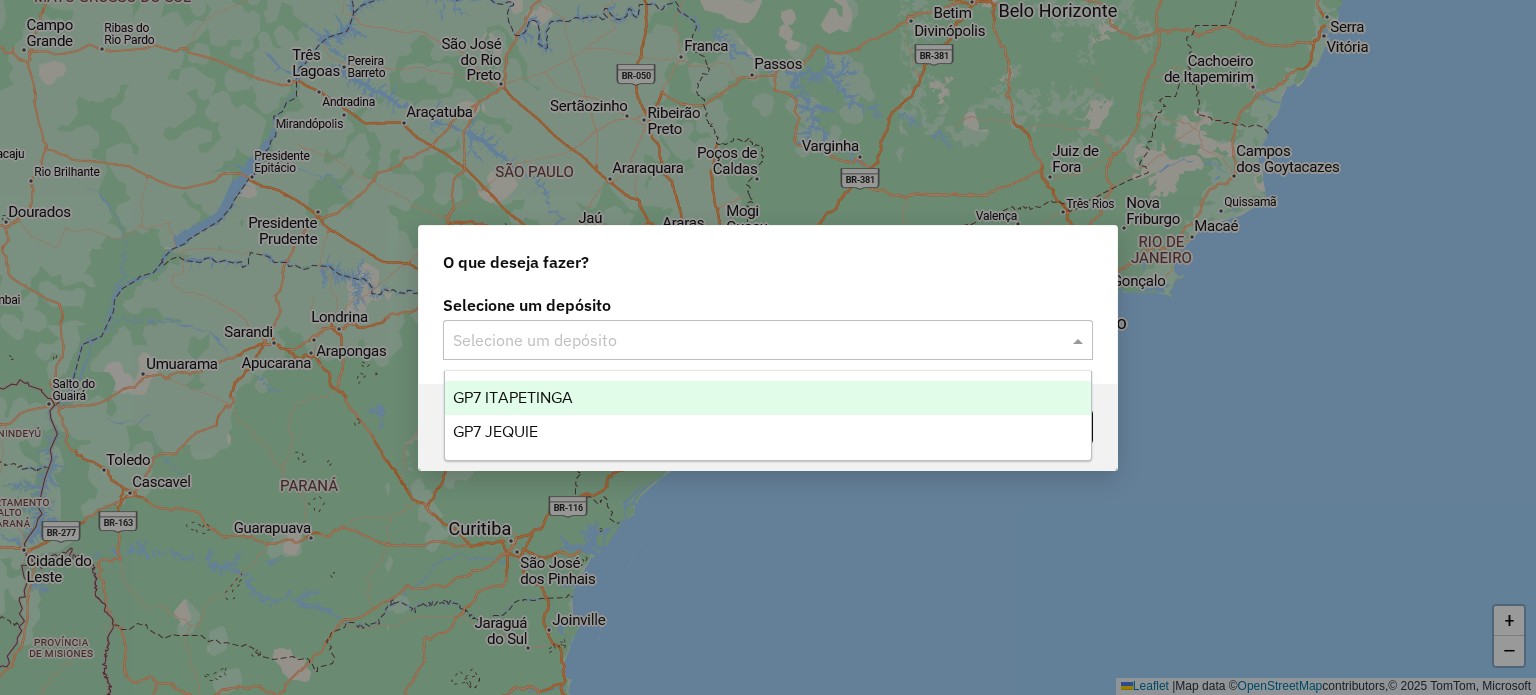 click on "GP7 ITAPETINGA" at bounding box center (513, 397) 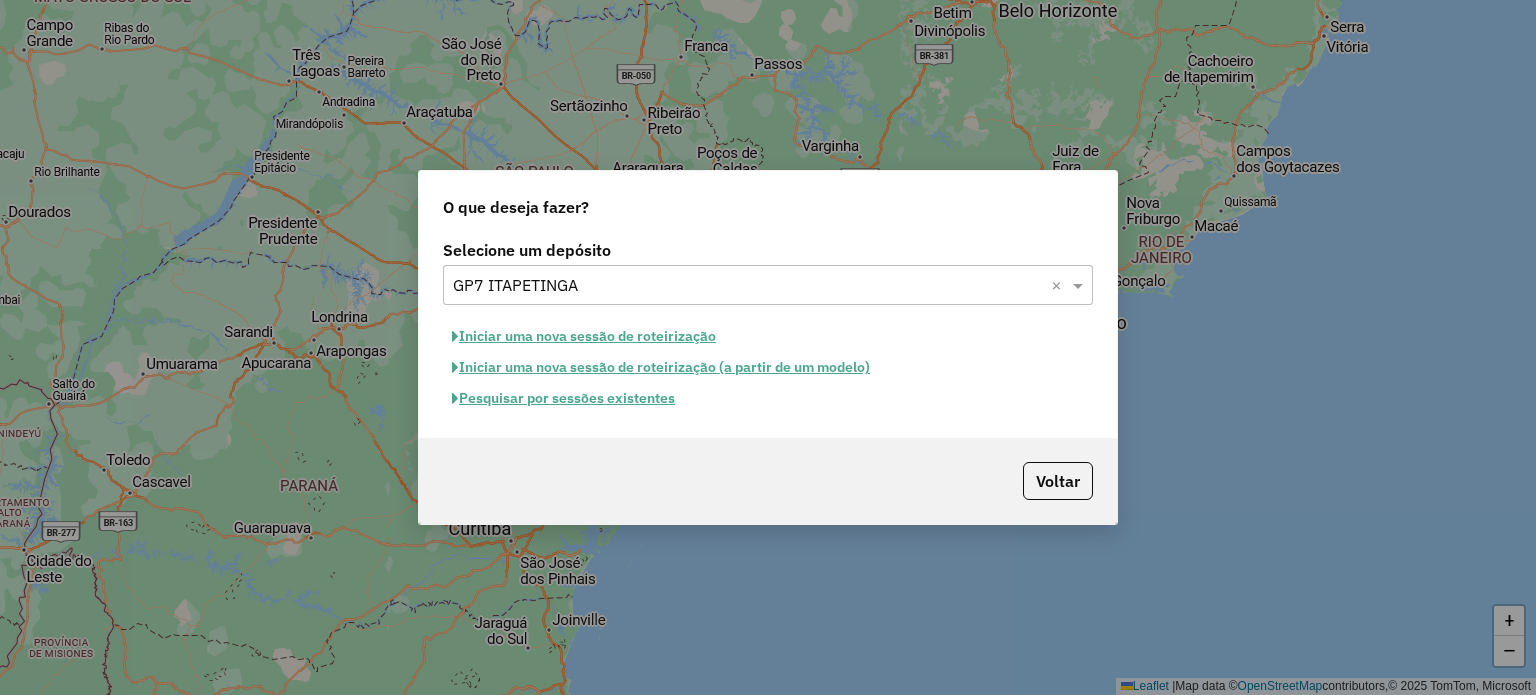 click on "Aguarde...  Pop-up bloqueado!  Seu navegador bloqueou automáticamente a abertura de uma nova janela.   Acesse as configurações e adicione o endereço do sistema a lista de permissão.   Fechar  Roteirizando... O que deseja fazer? Selecione um depósito Selecione um depósito × GP7 [CITY] ×  Iniciar uma nova sessão de roteirização   Iniciar uma nova sessão de roteirização (a partir de um modelo)   Pesquisar por sessões existentes   Voltar  + −  Leaflet   |  Map data ©  OpenStreetMap  contributors,© 2025 TomTom, Microsoft Erro de conexão  Você parece estar offline!
Verifique sua internet e atualize a página.  Tradução automática  Seu navegador ativou a tradução automática e pode causar inconsistências no sistema.  Por gentileza, utilize a opção "Nunca traduzir este site".  Em caso de dúvidas, entre em contato com o suporte." at bounding box center (768, 347) 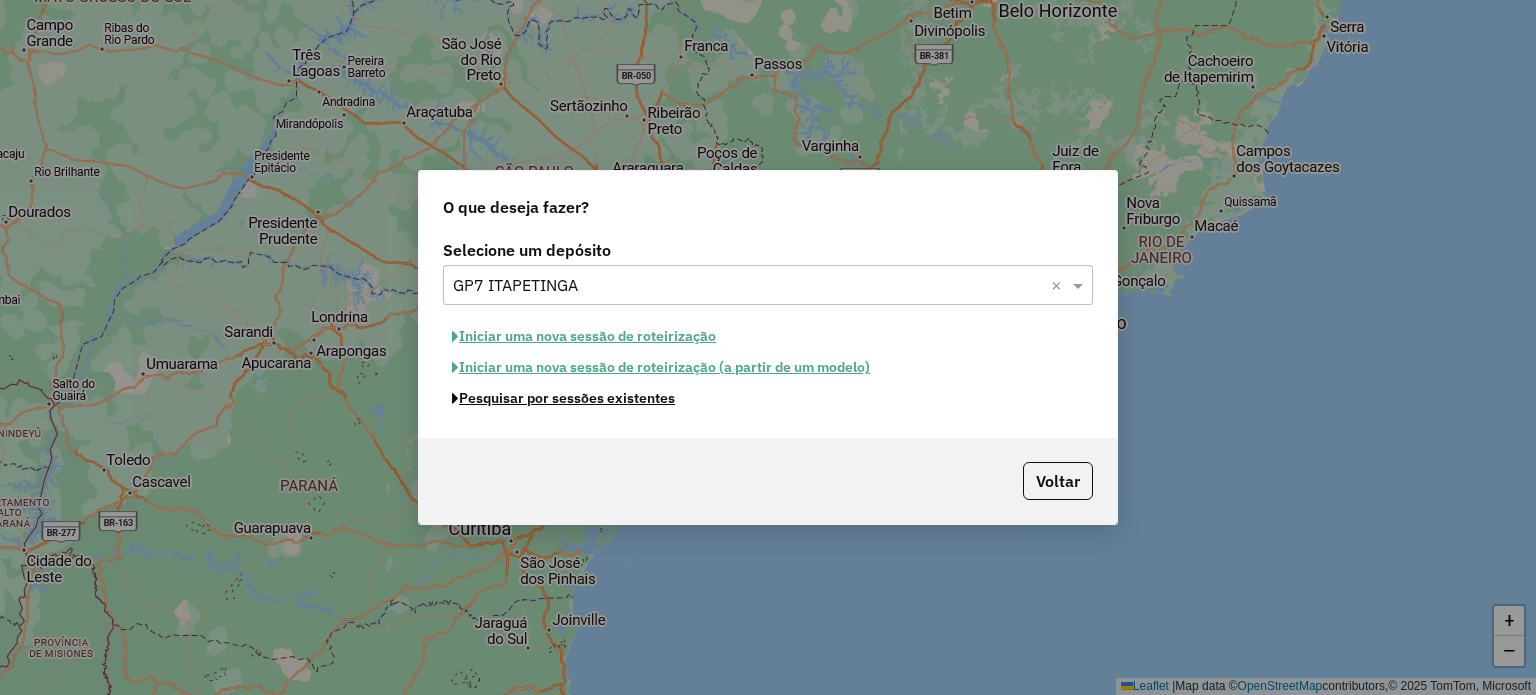 click on "Pesquisar por sessões existentes" 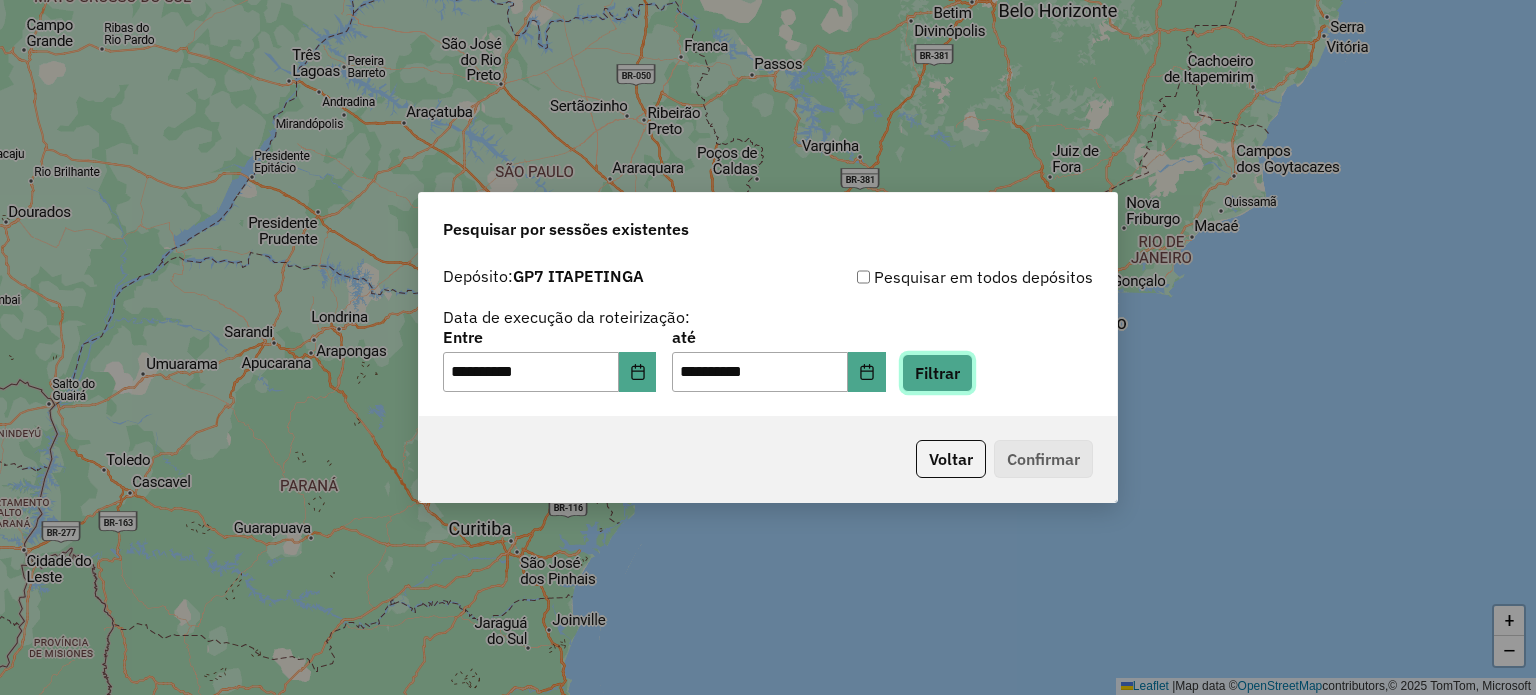 click on "Filtrar" 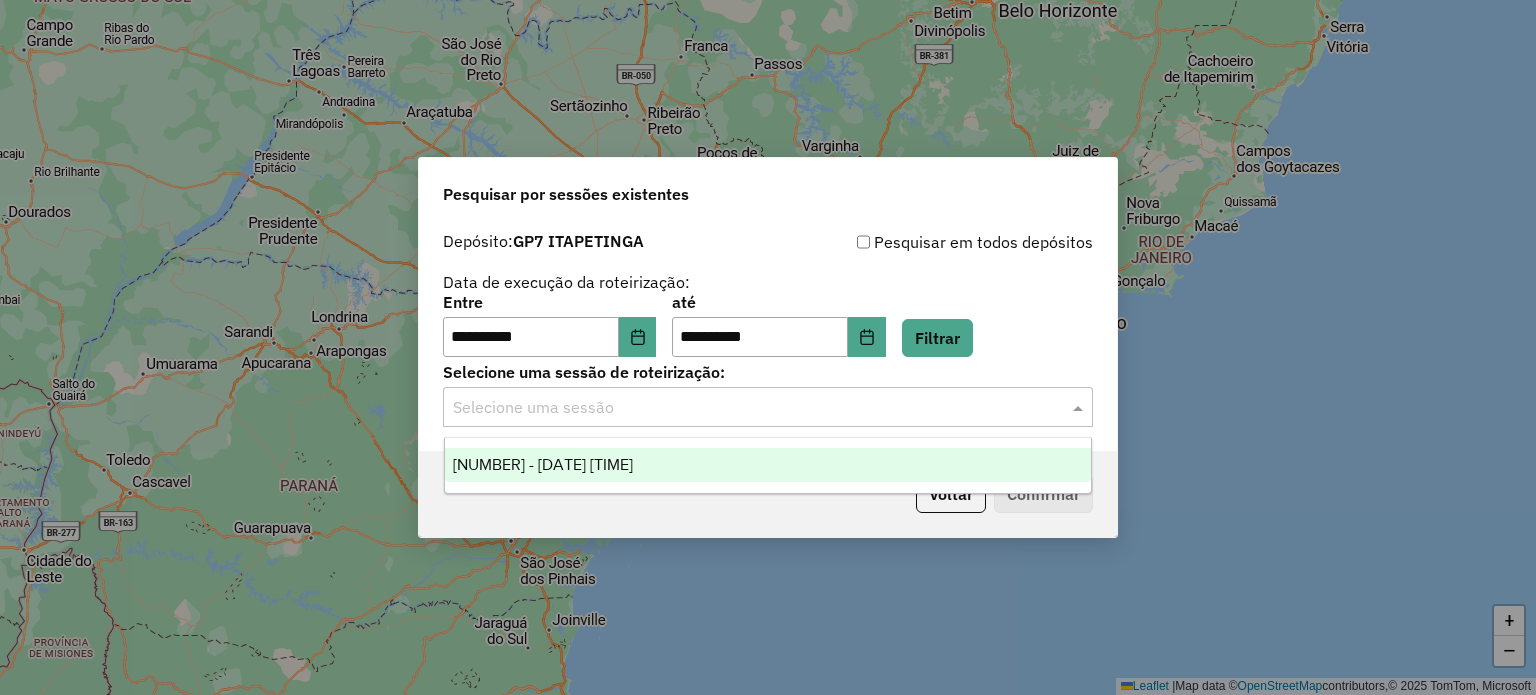 click 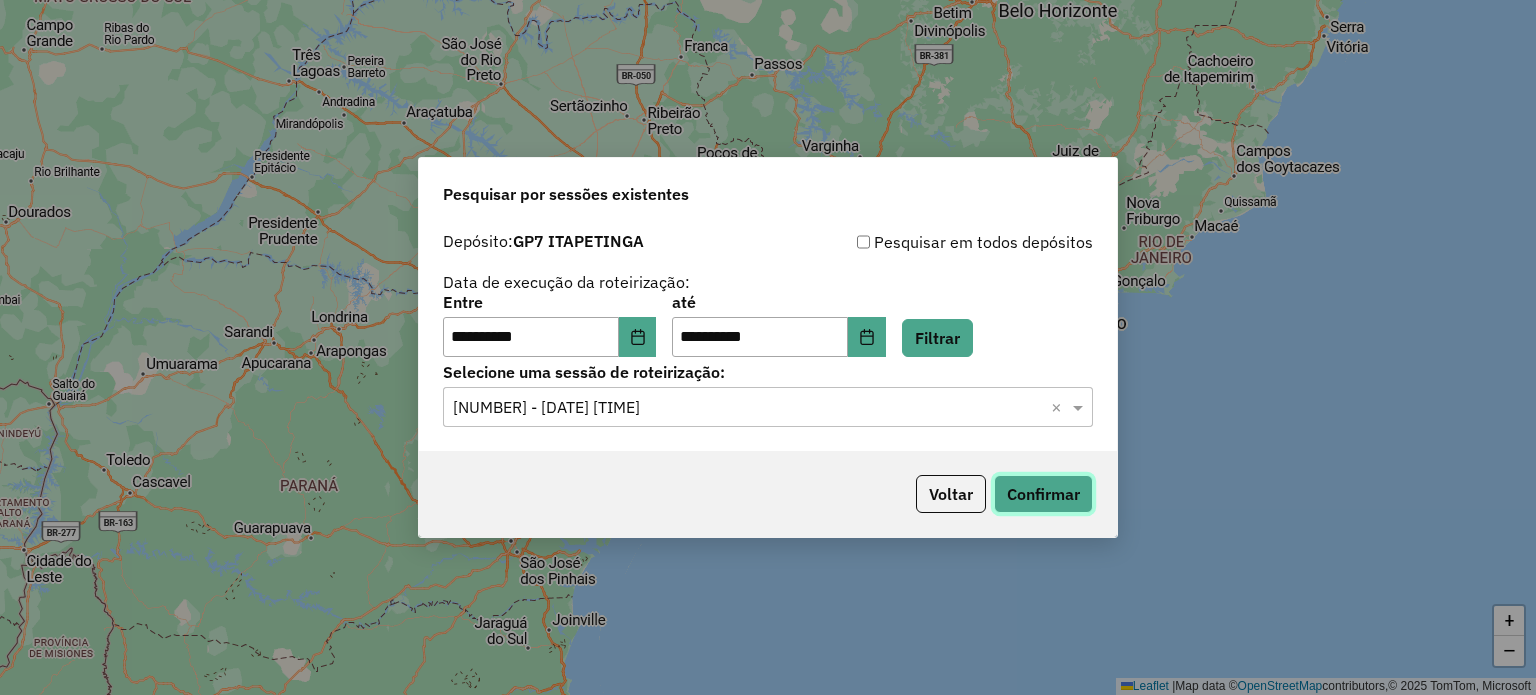 click on "Confirmar" 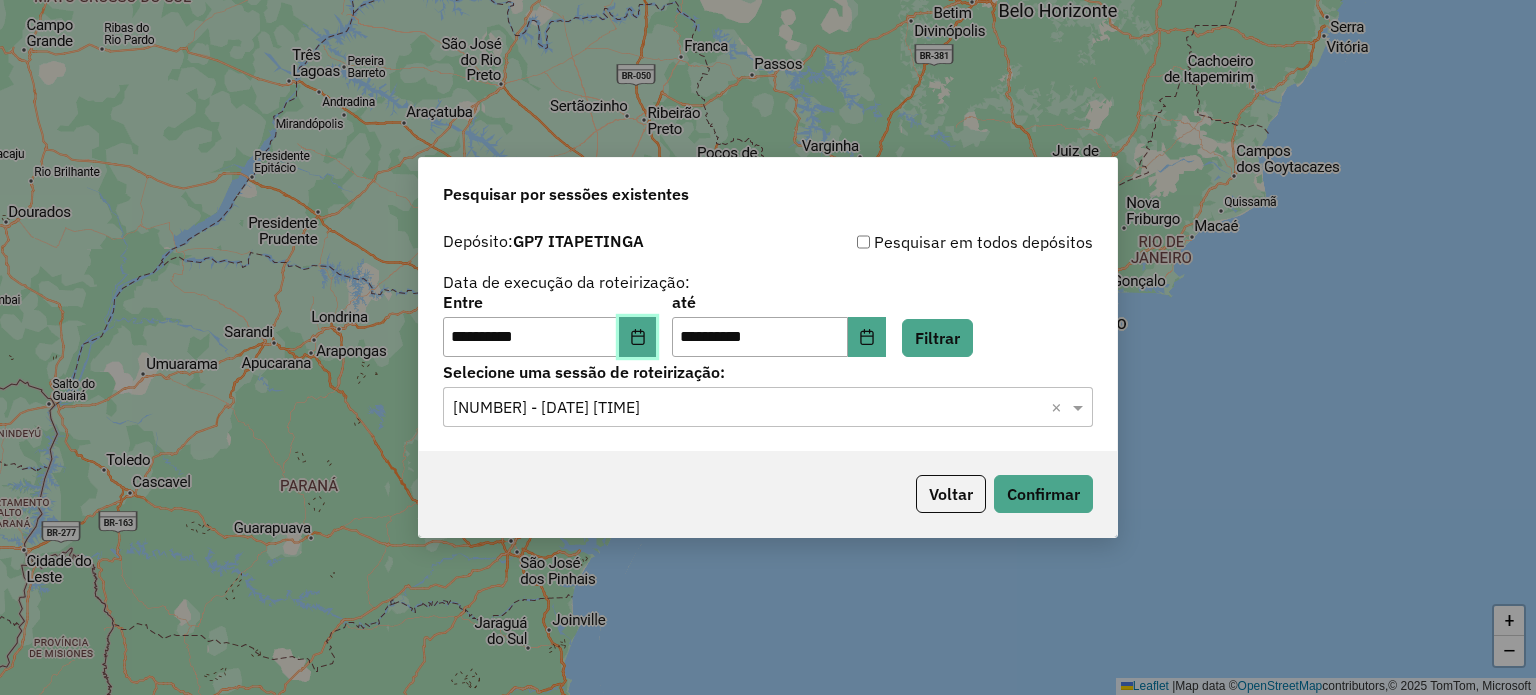 click 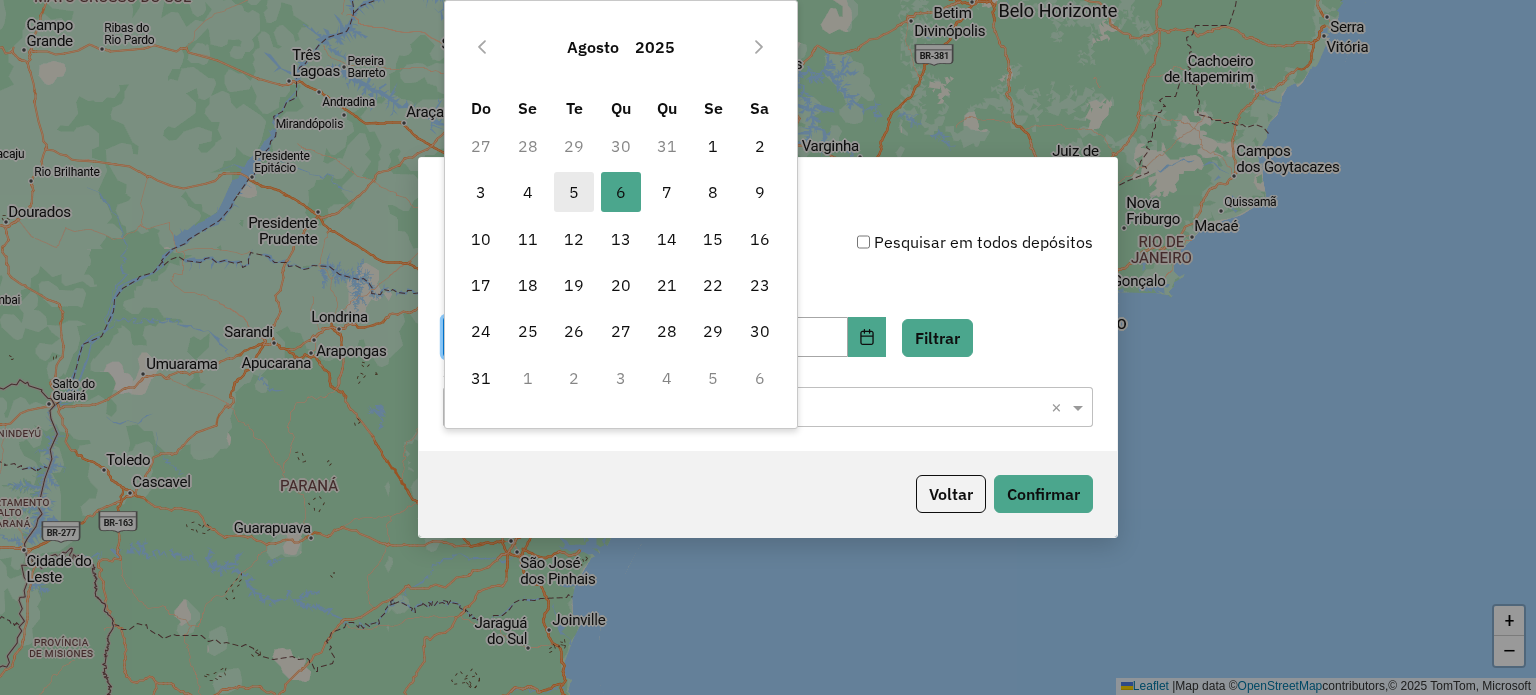 click on "5" at bounding box center (574, 192) 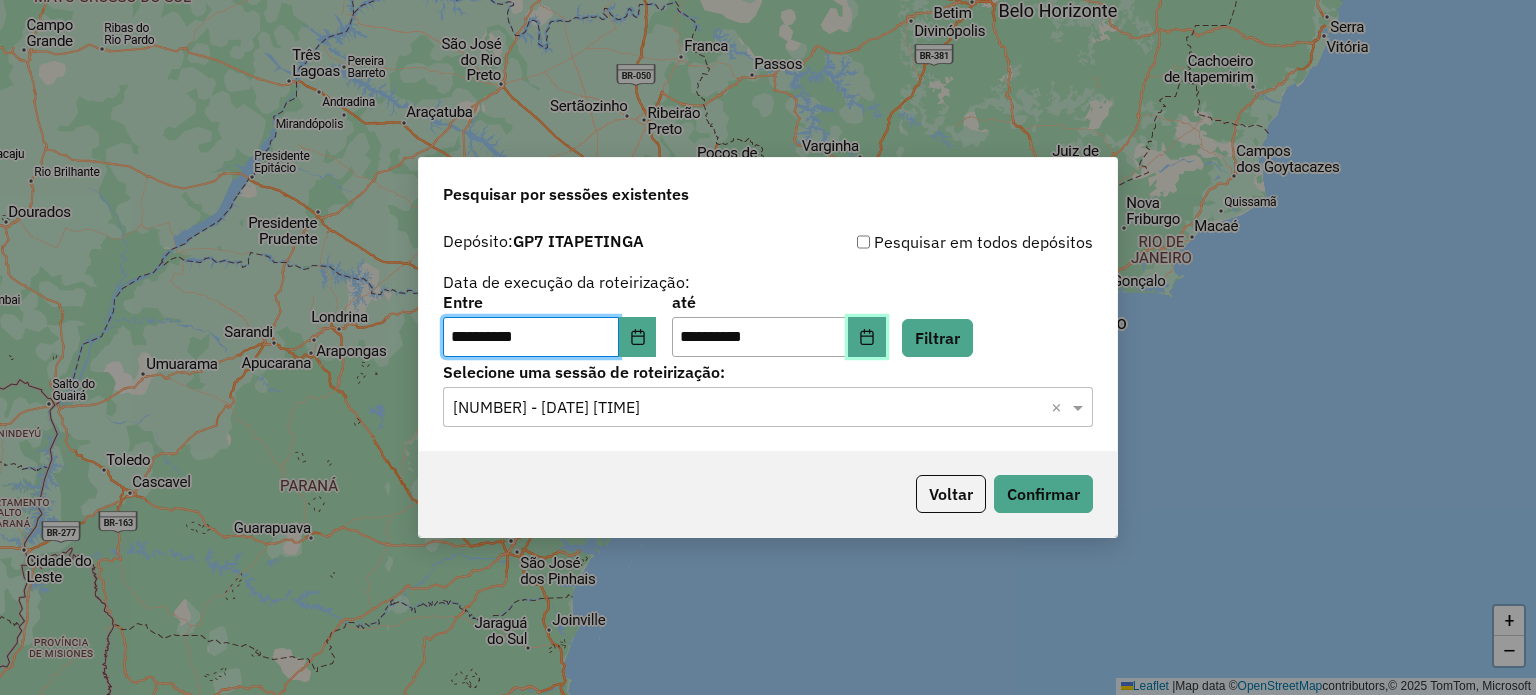 click at bounding box center [867, 337] 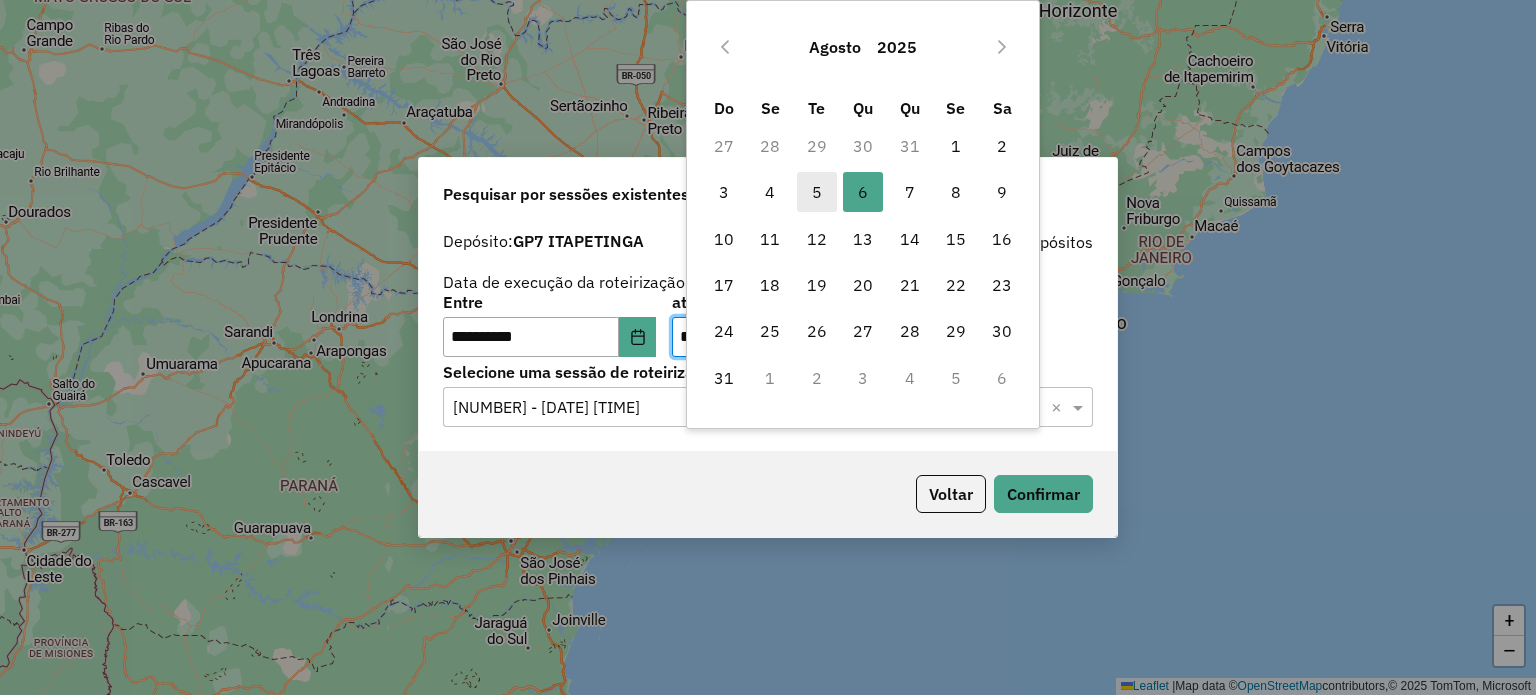 click on "5" at bounding box center [817, 192] 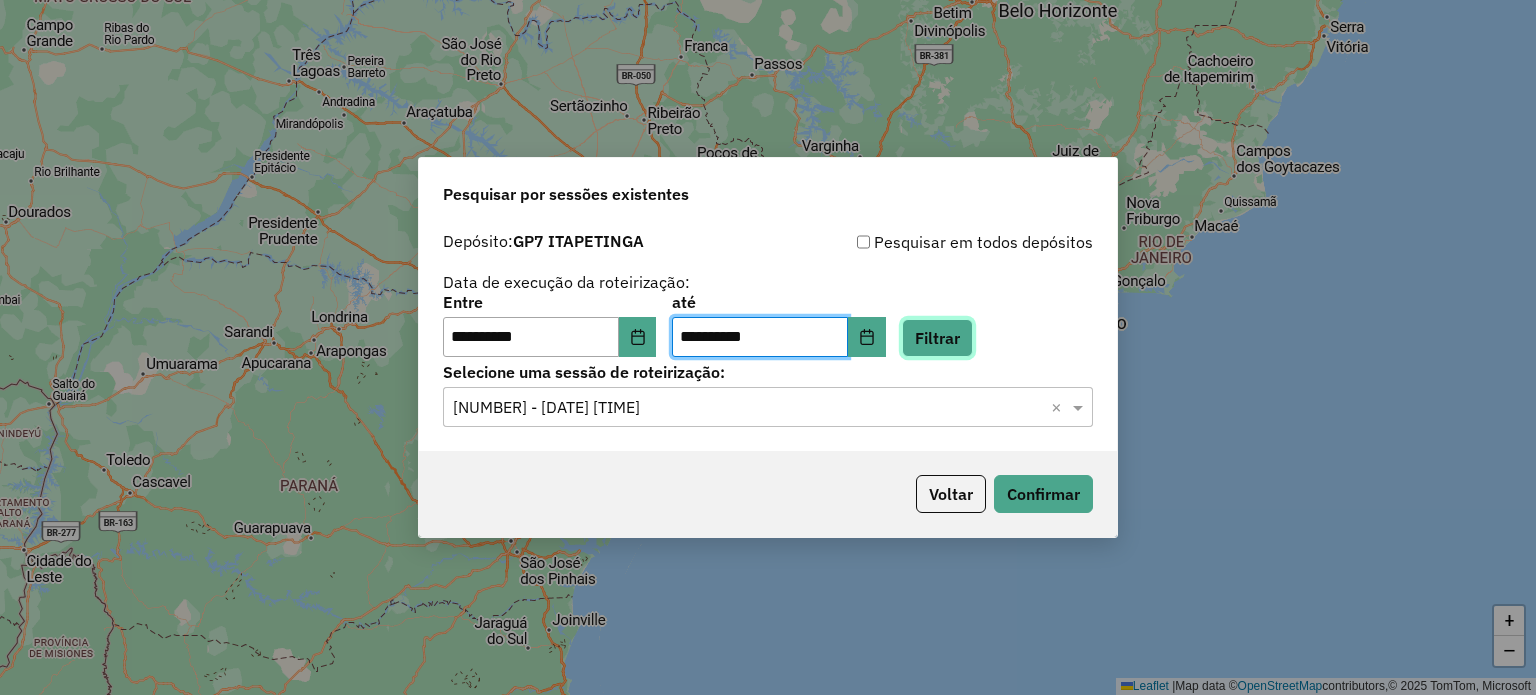 click on "Filtrar" 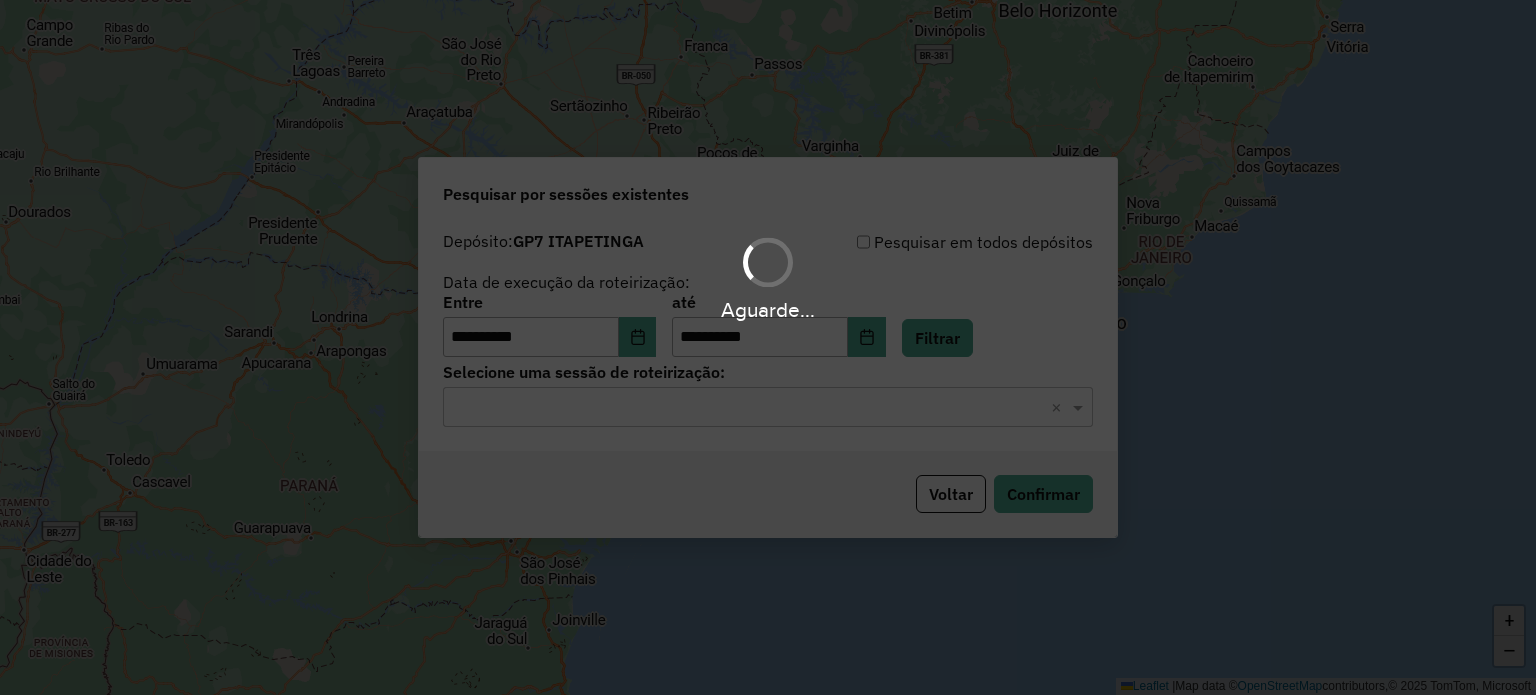 click on "Aguarde..." at bounding box center [768, 347] 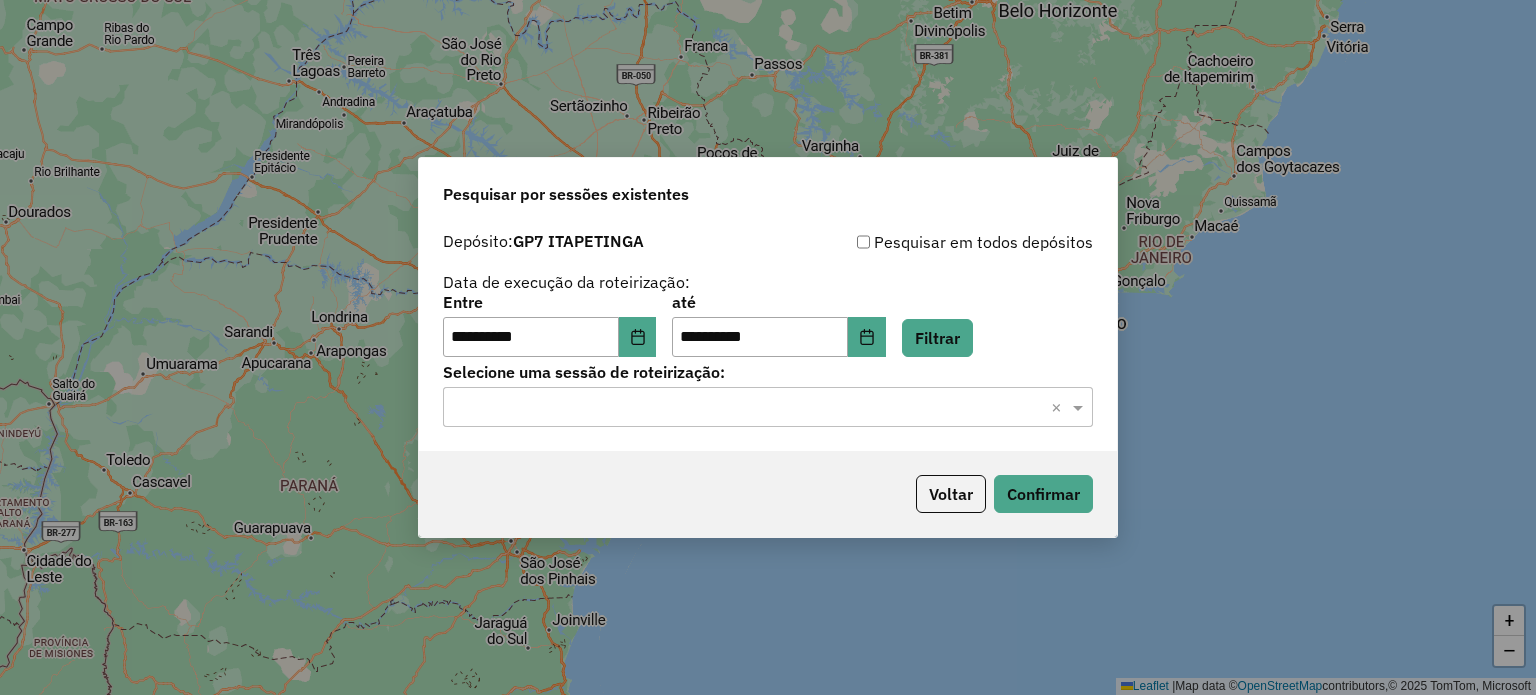 click 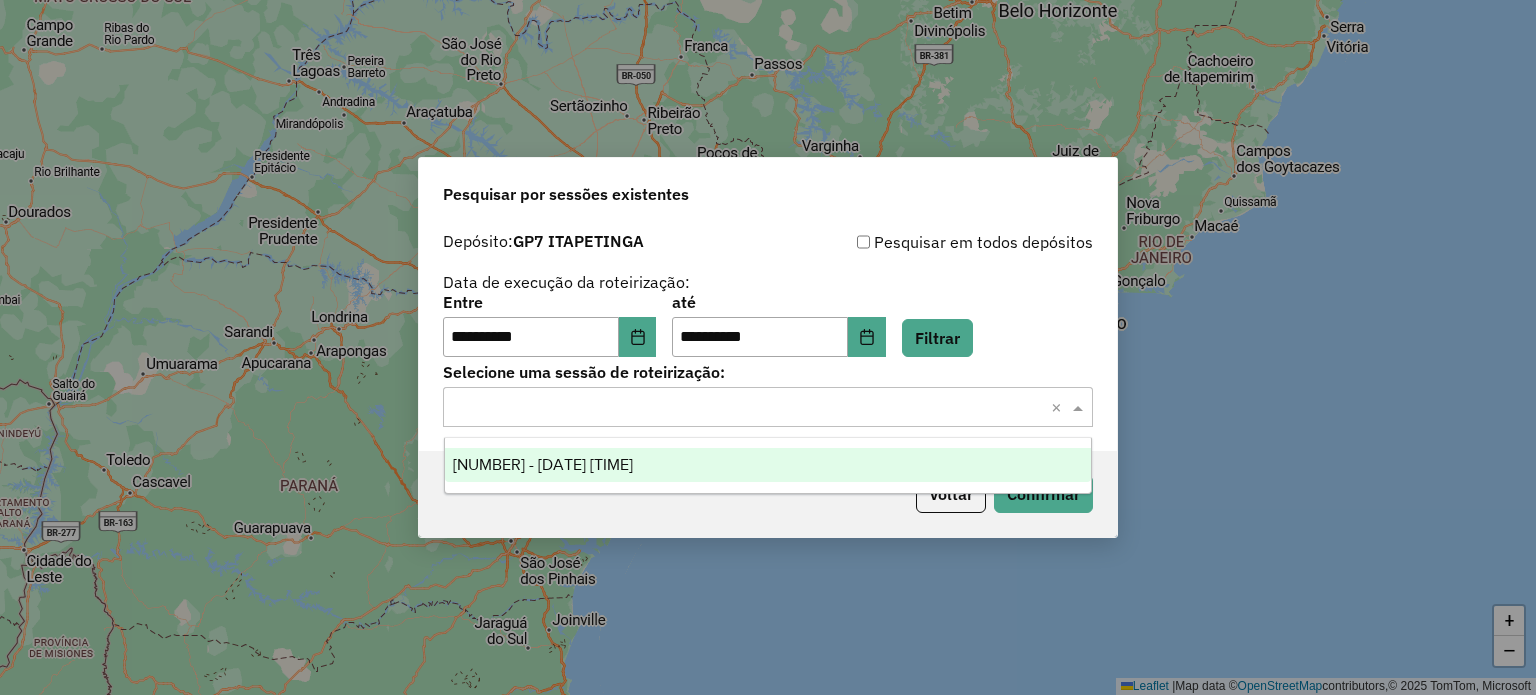 drag, startPoint x: 612, startPoint y: 467, endPoint x: 766, endPoint y: 479, distance: 154.46683 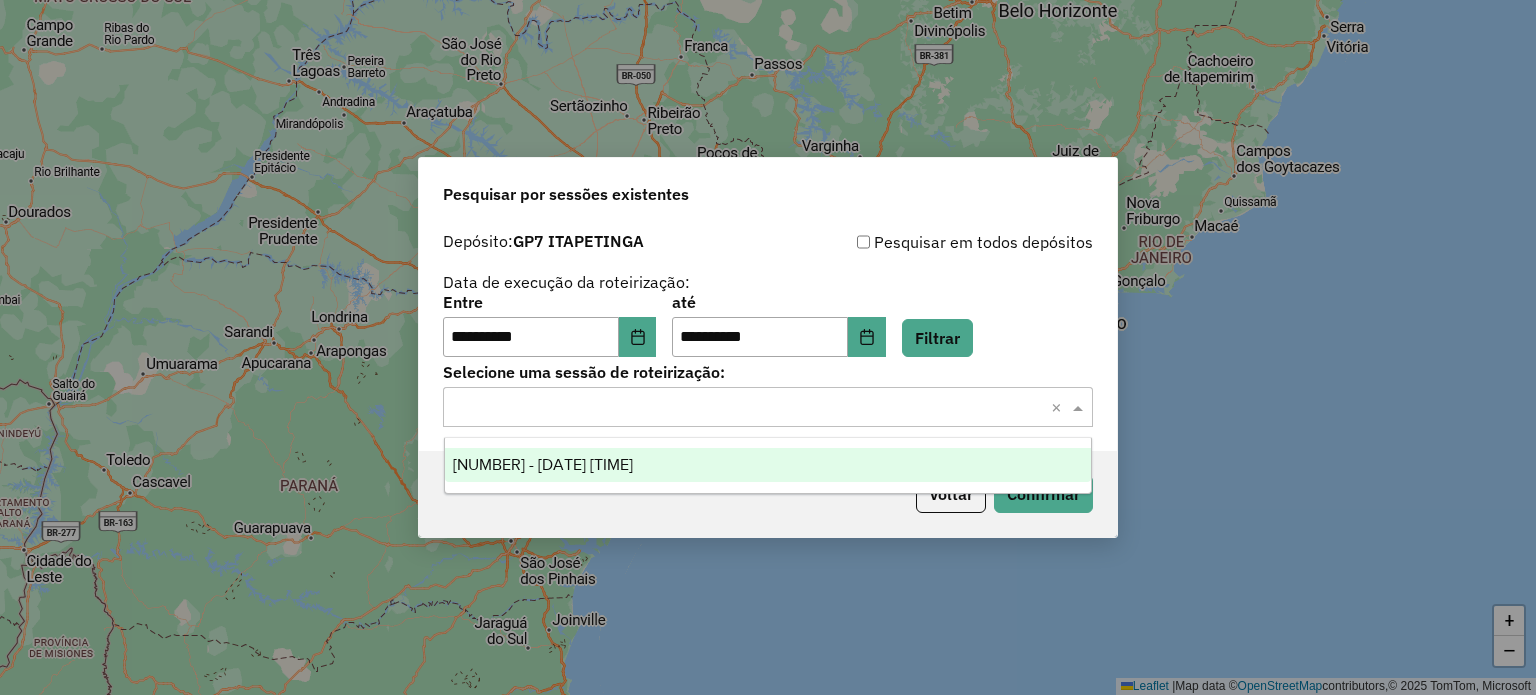 click on "974613 - 05/08/2025 17:32" at bounding box center (543, 464) 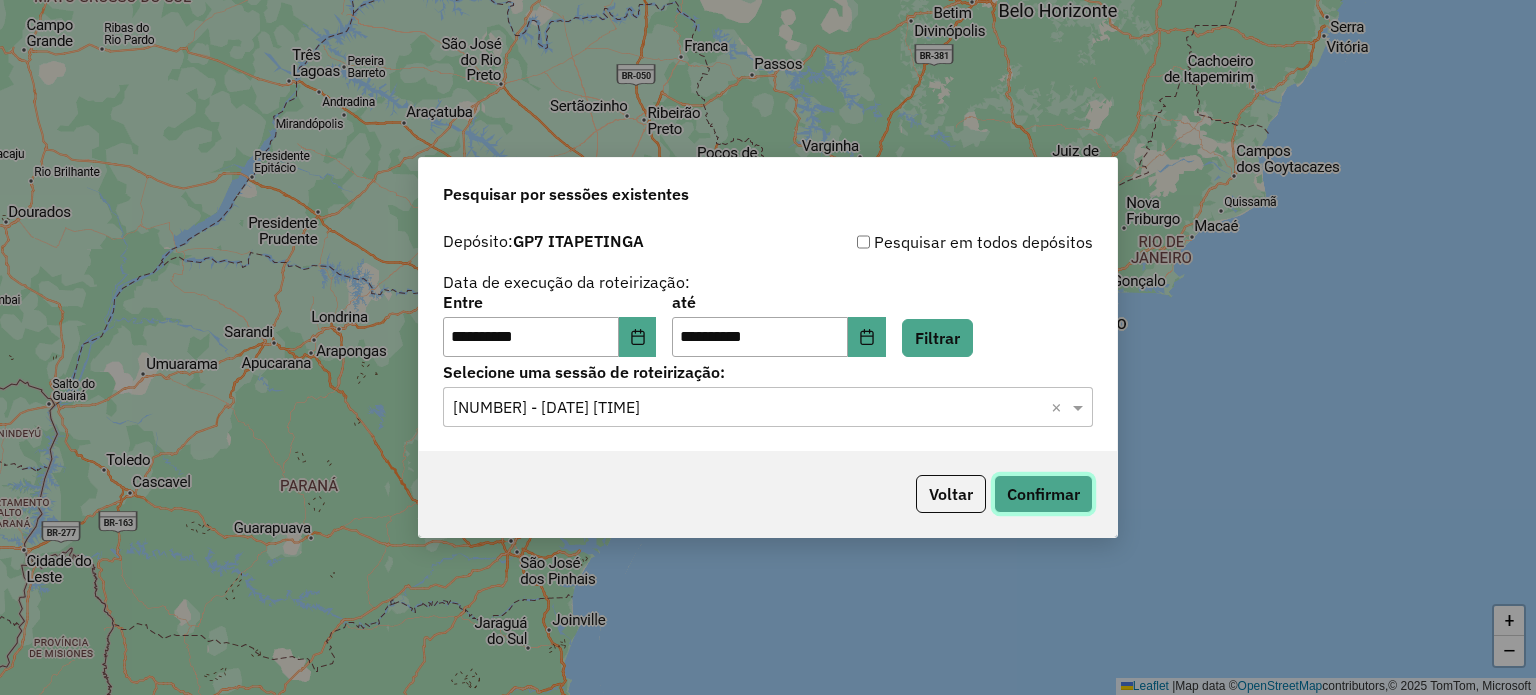 click on "Confirmar" 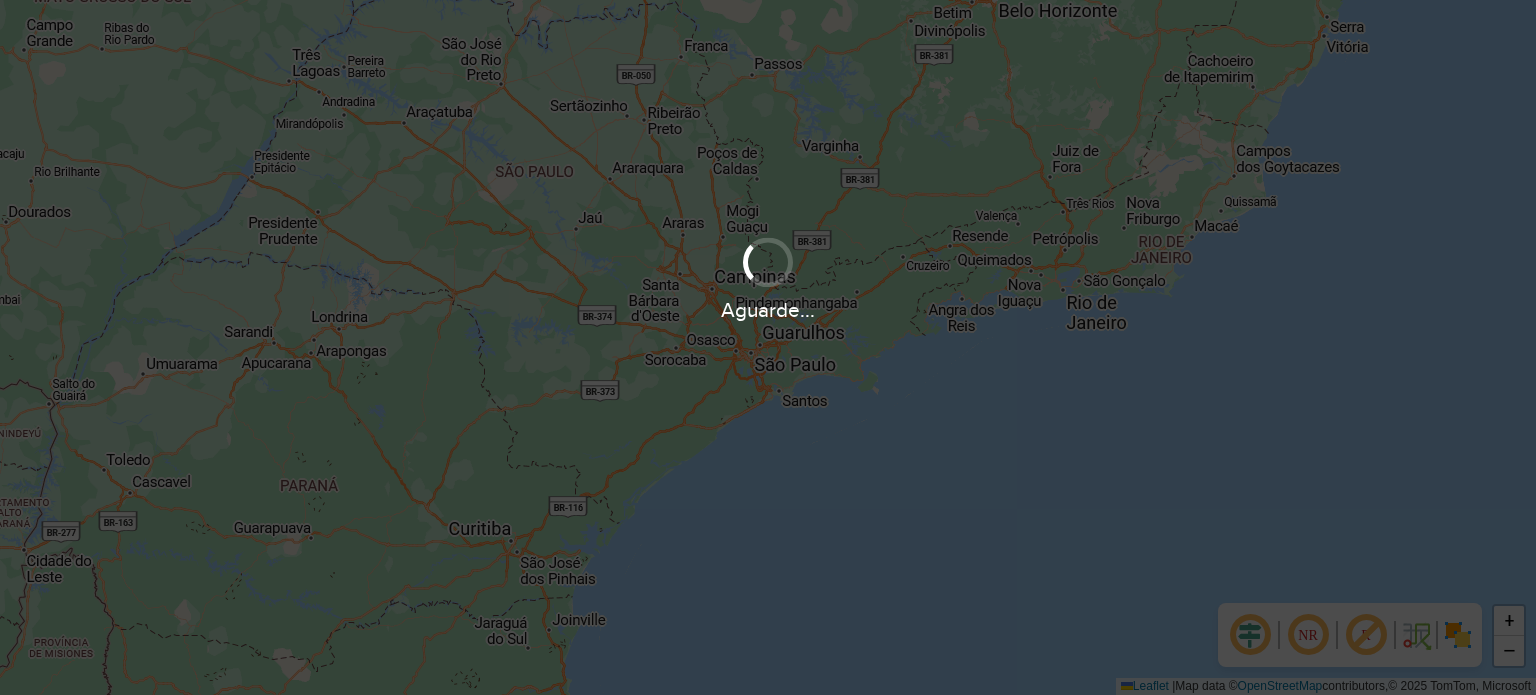 scroll, scrollTop: 0, scrollLeft: 0, axis: both 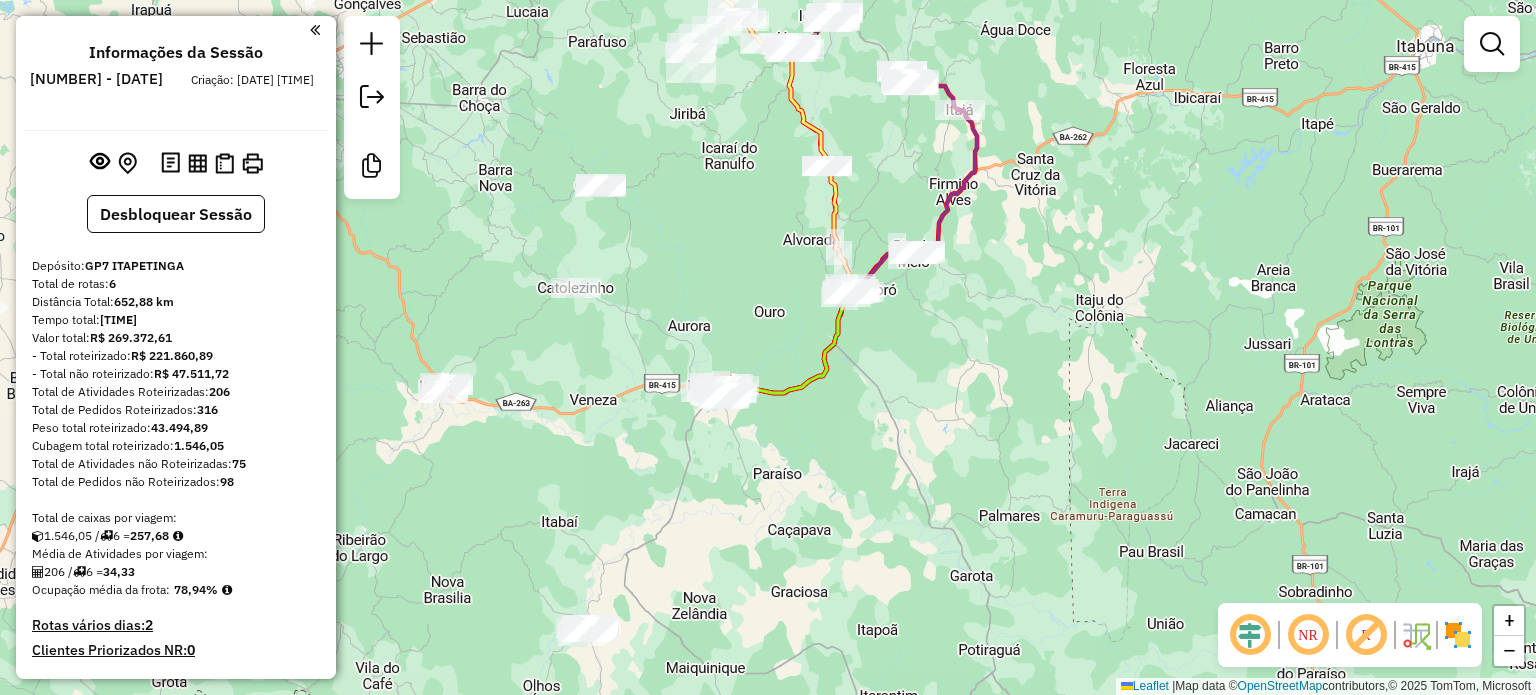 drag, startPoint x: 972, startPoint y: 247, endPoint x: 728, endPoint y: 228, distance: 244.73863 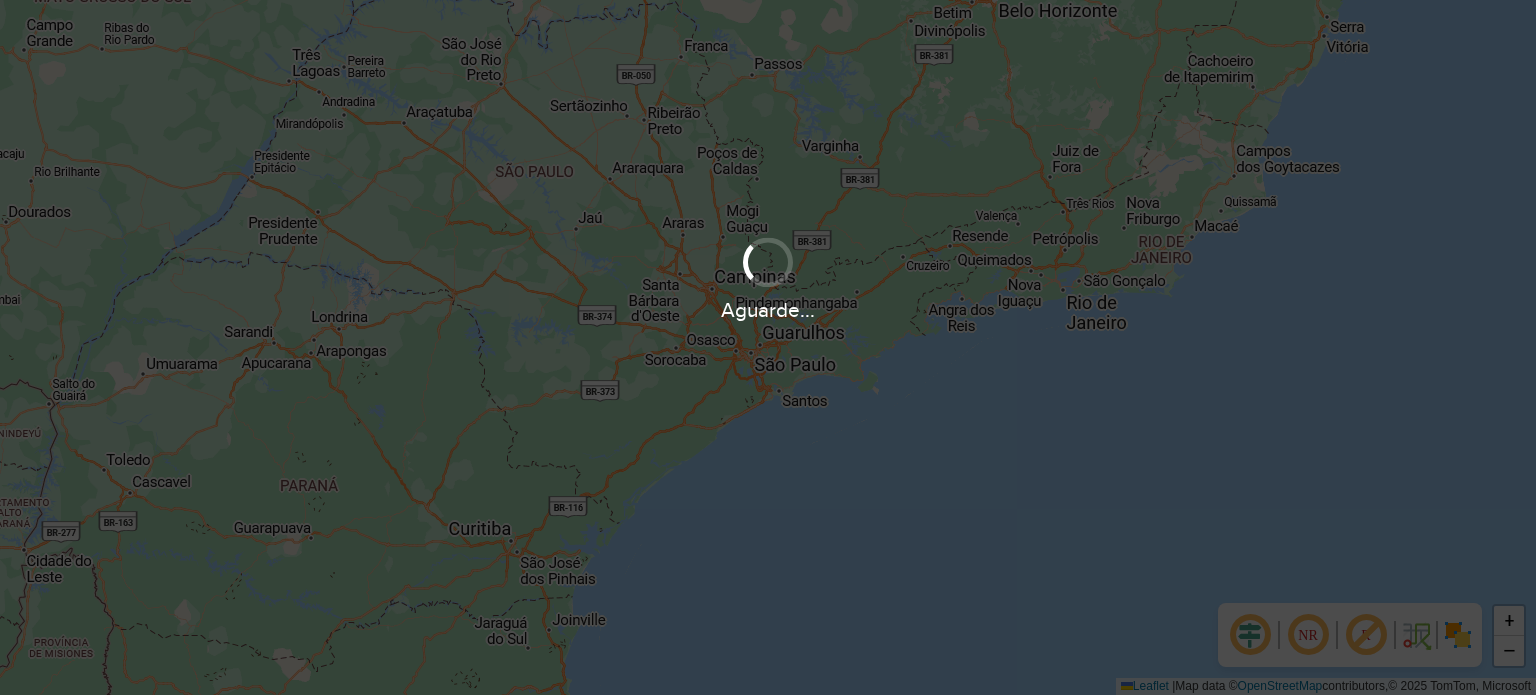 scroll, scrollTop: 0, scrollLeft: 0, axis: both 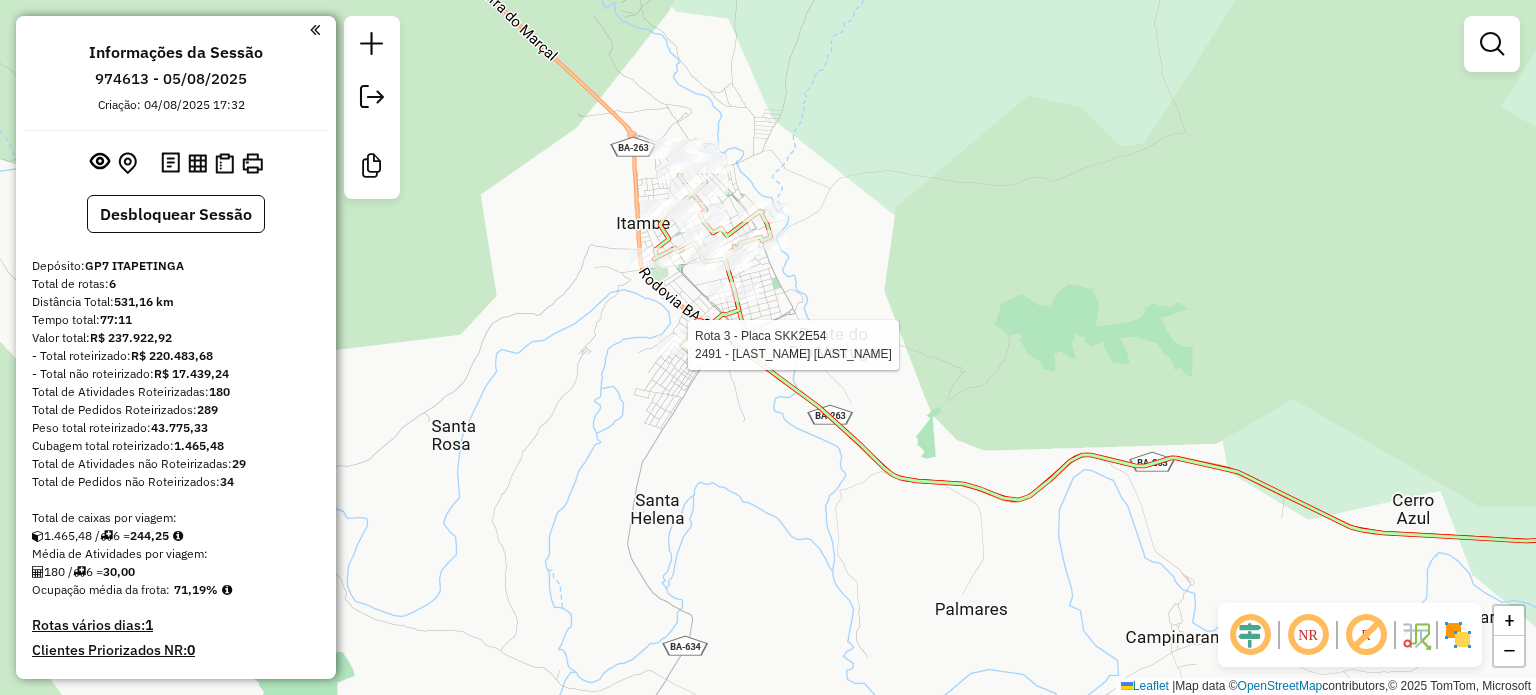 select on "**********" 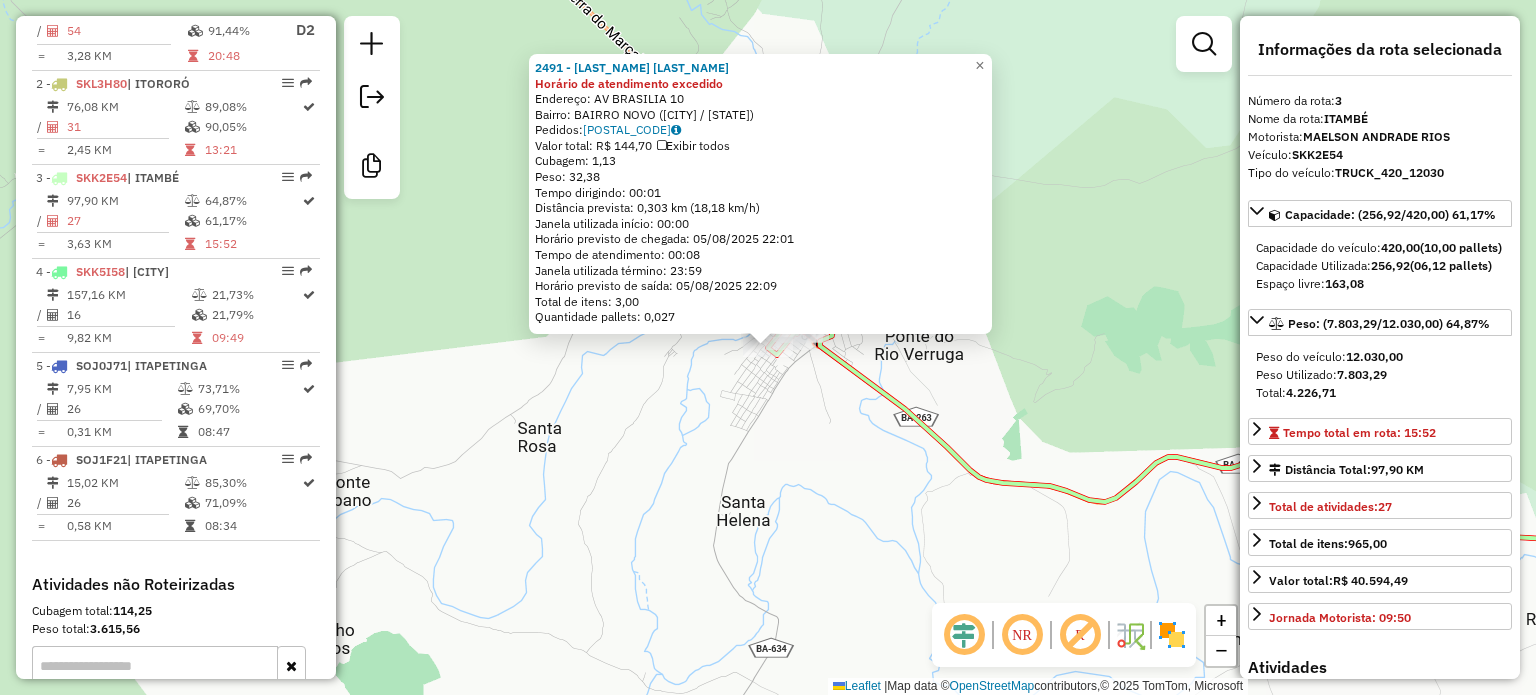 scroll, scrollTop: 980, scrollLeft: 0, axis: vertical 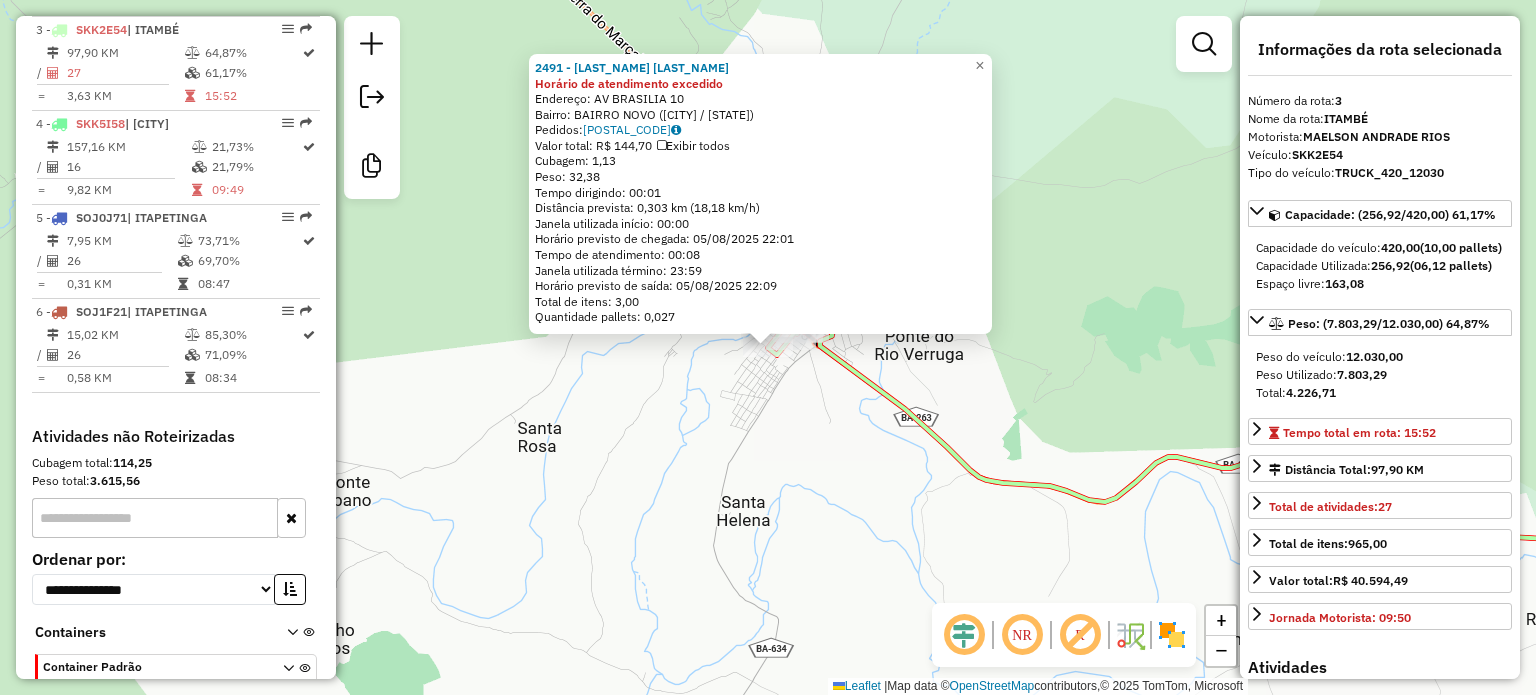 click on "2491 - [LAST_NAME] [LAST_NAME] Horário de atendimento excedido  Endereço: AV  BRASILIA                      10   Bairro: BAIRRO NOVO ([CITY] / [STATE])   Pedidos:  04035253   Valor total: R$ 144,70   Exibir todos   Cubagem: 1,13  Peso: 32,38  Tempo dirigindo: 00:01   Distância prevista: 0,303 km (18,18 km/h)   Janela utilizada início: 00:00   Horário previsto de chegada: 05/08/2025 22:01   Tempo de atendimento: 00:08   Janela utilizada término: 23:59   Horário previsto de saída: 05/08/2025 22:09   Total de itens: 3,00   Quantidade pallets: 0,027  × Janela de atendimento Grade de atendimento Capacidade Transportadoras Veículos Cliente Pedidos  Rotas Selecione os dias de semana para filtrar as janelas de atendimento  Seg   Ter   Qua   Qui   Sex   Sáb   Dom  Informe o período da janela de atendimento: De: Até:  Filtrar exatamente a janela do cliente  Considerar janela de atendimento padrão  Selecione os dias de semana para filtrar as grades de atendimento  Seg   Ter   Qua   Qui   Sex   Sáb   Dom   De:  +" 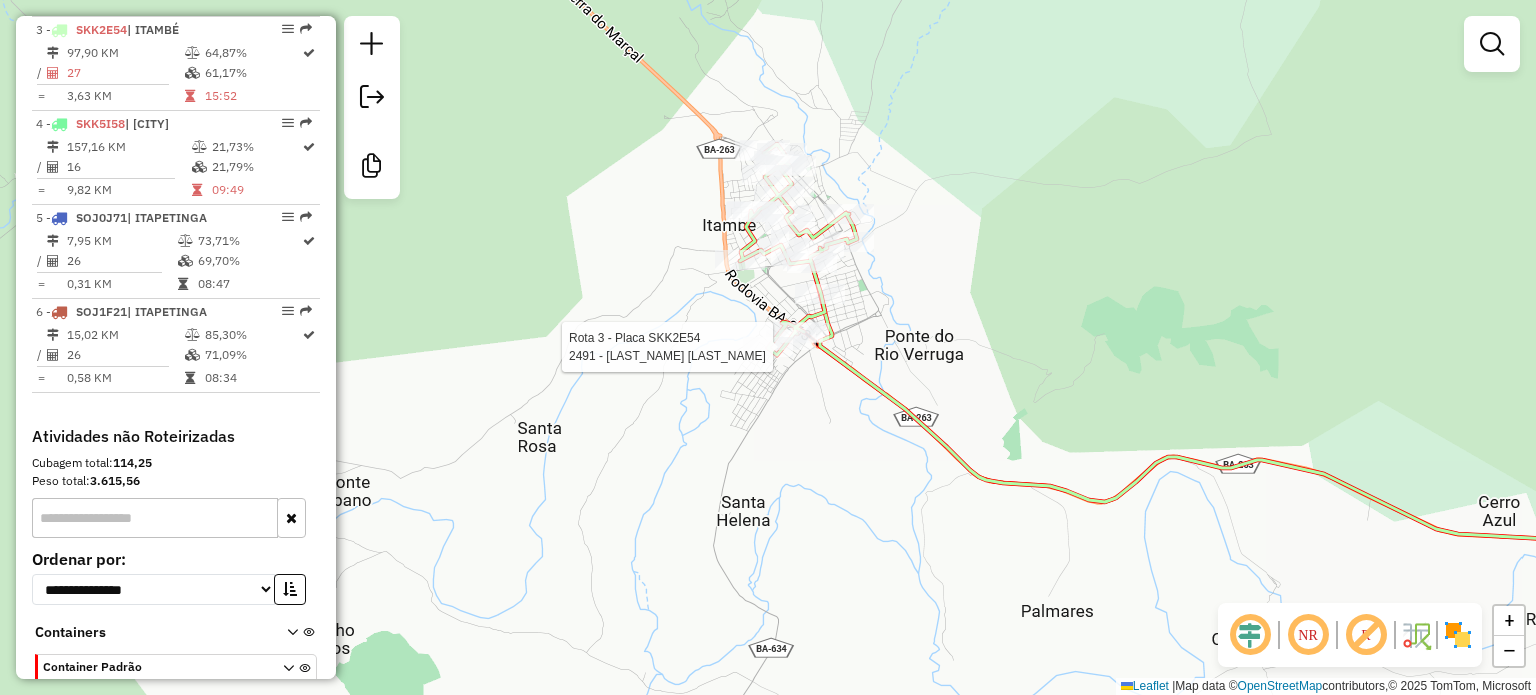 select on "**********" 